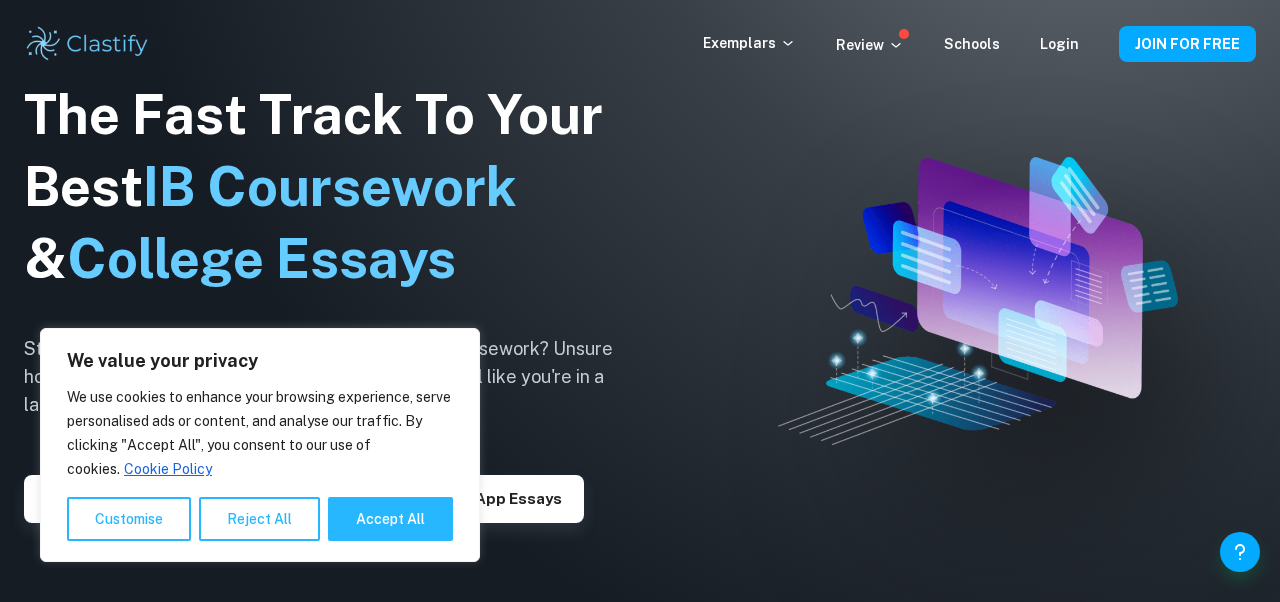 scroll, scrollTop: 0, scrollLeft: 0, axis: both 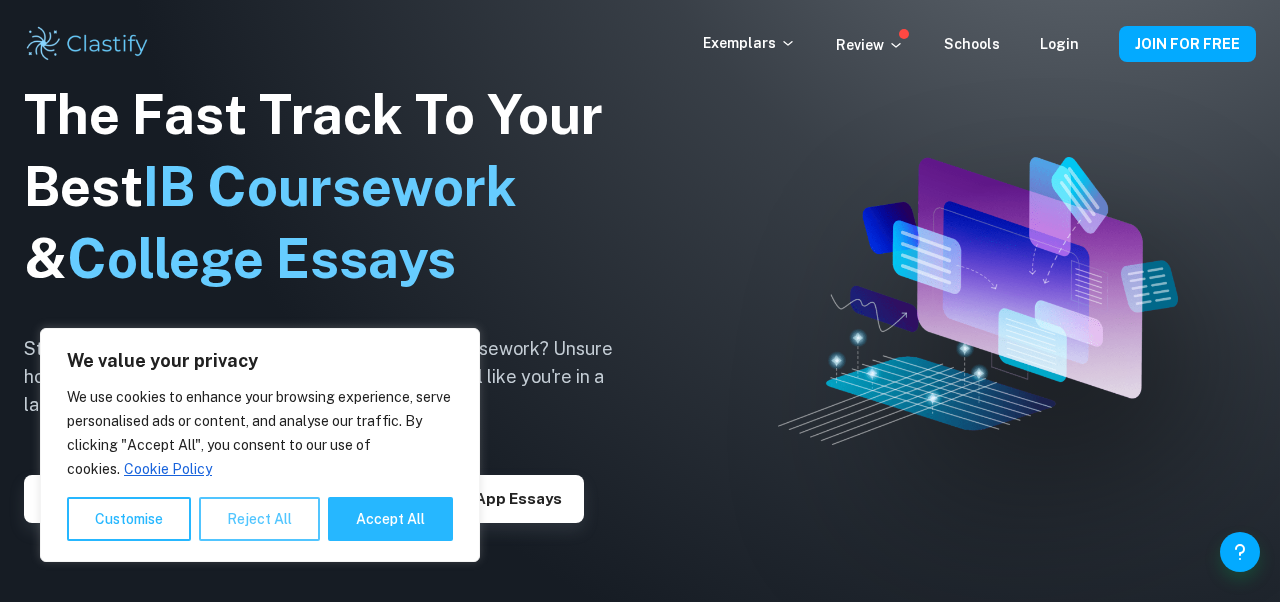 click on "Reject All" at bounding box center [259, 519] 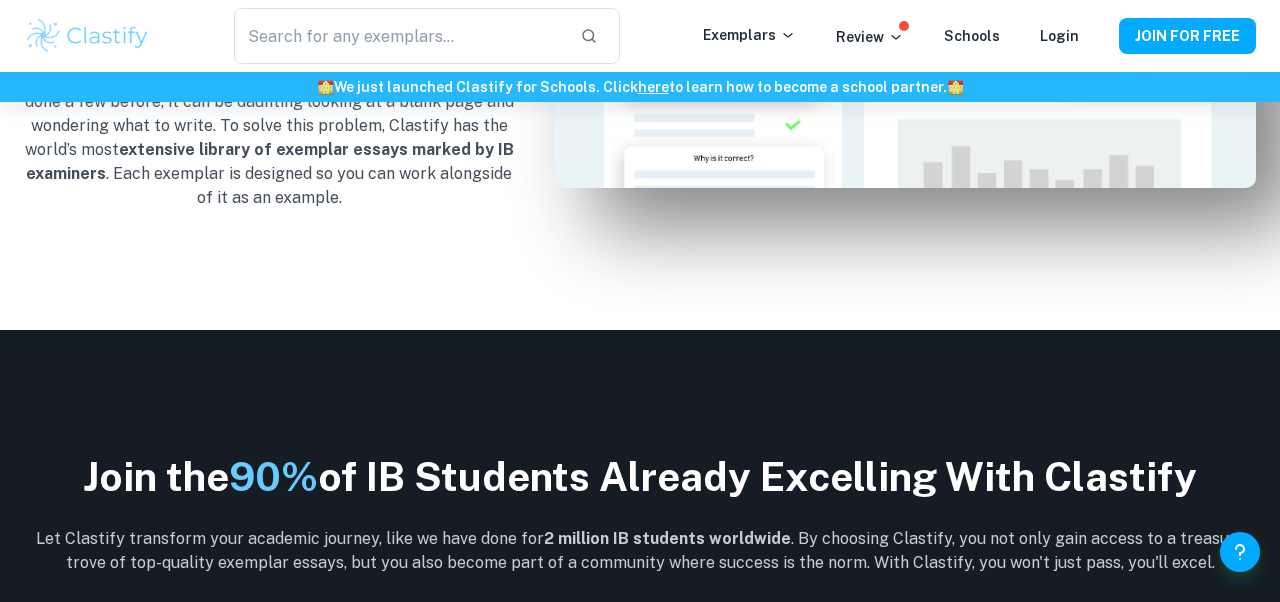 scroll, scrollTop: 2405, scrollLeft: 0, axis: vertical 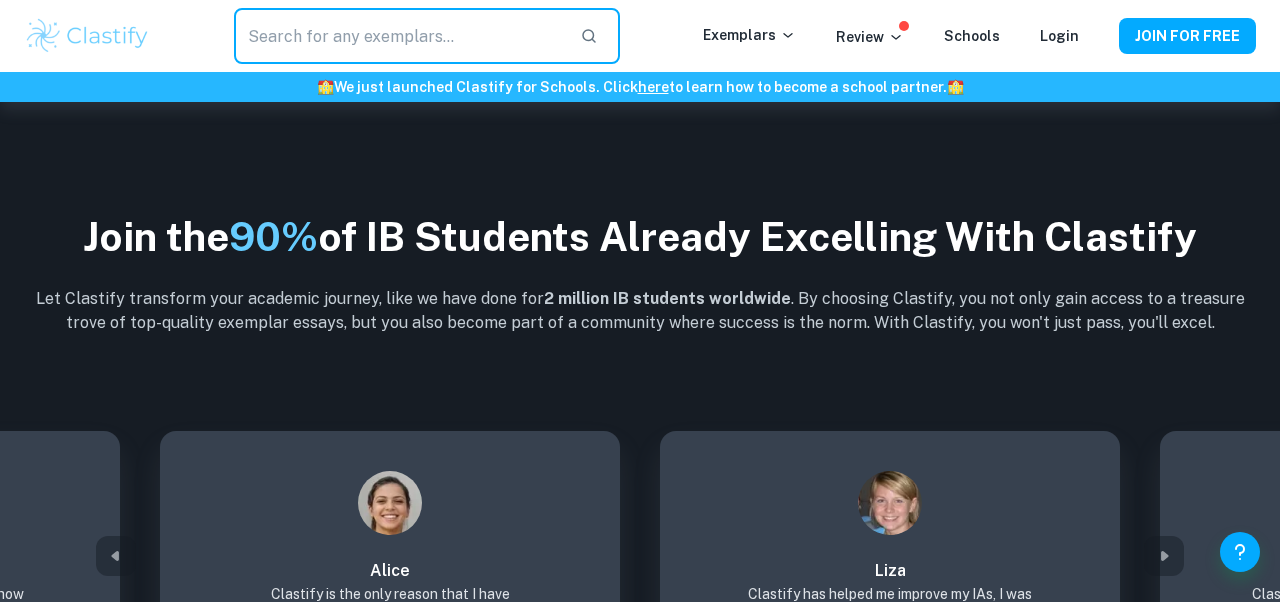 click at bounding box center (399, 36) 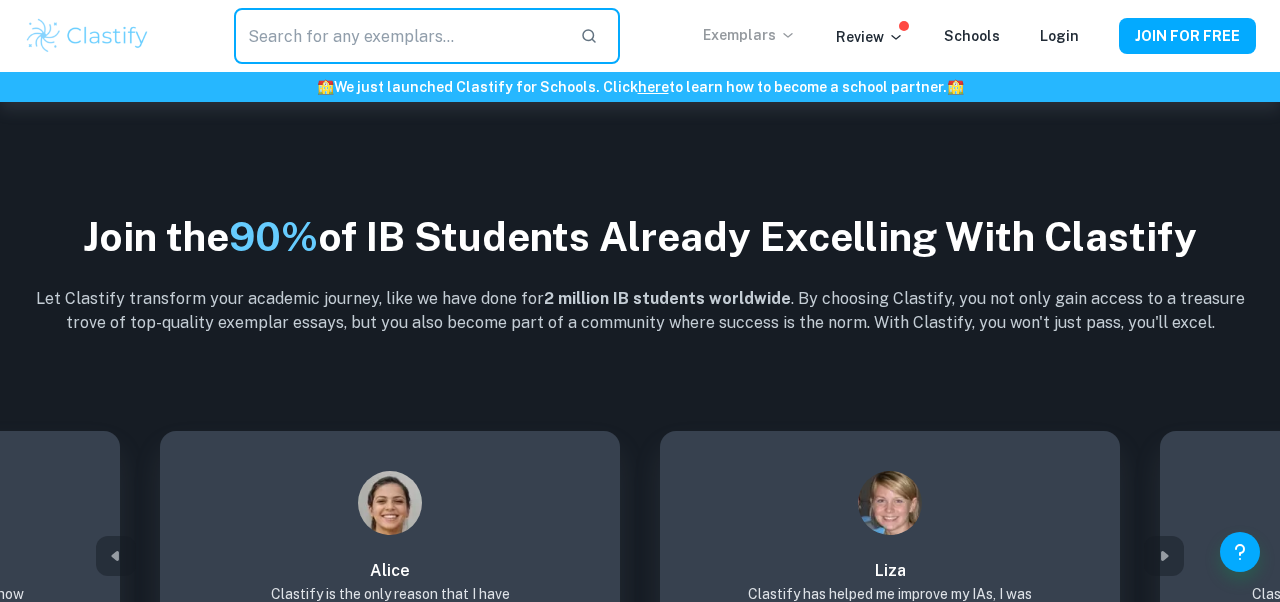 click 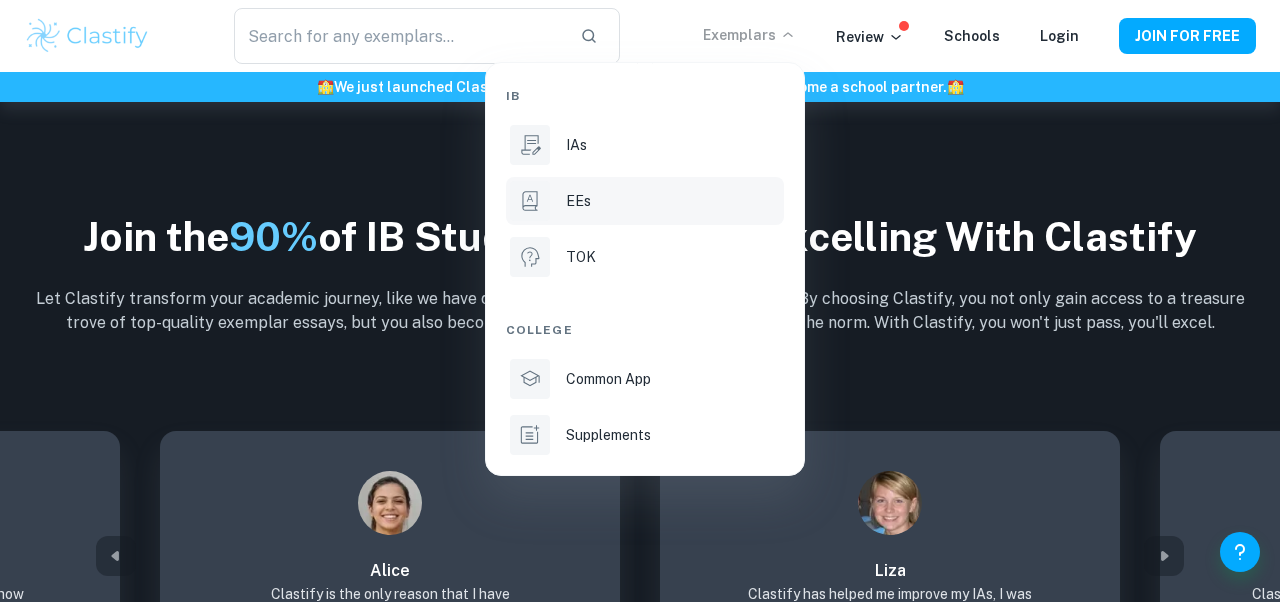 click on "EEs" at bounding box center [645, 201] 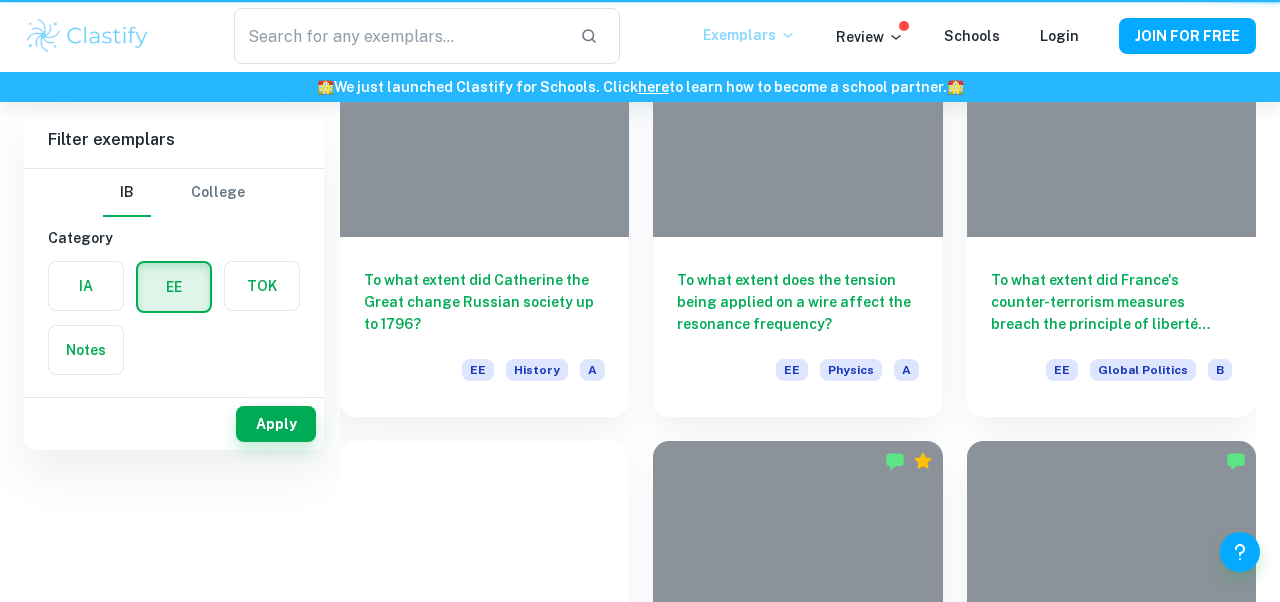 scroll, scrollTop: 0, scrollLeft: 0, axis: both 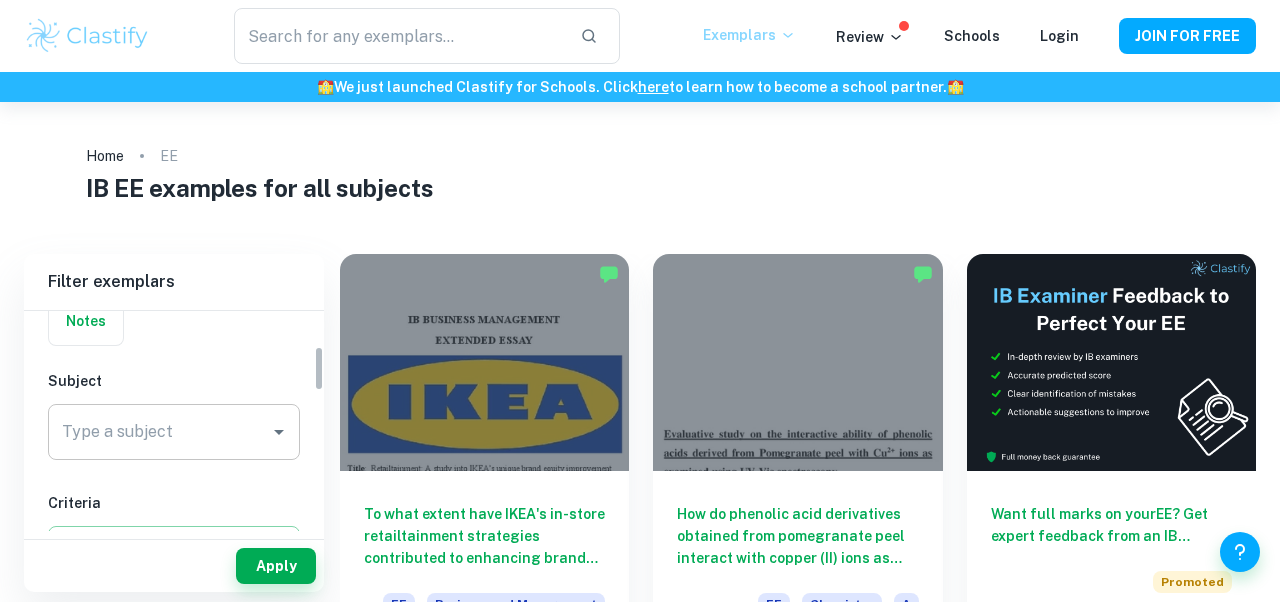 click on "Type a subject" at bounding box center [159, 432] 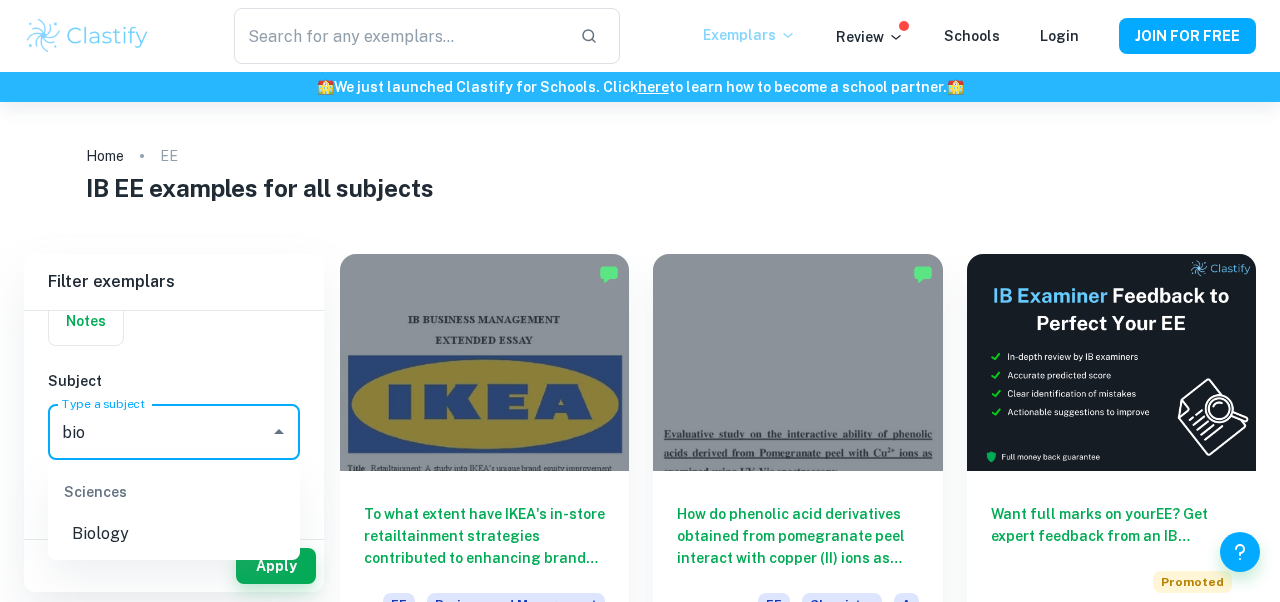 click on "Biology" at bounding box center (174, 534) 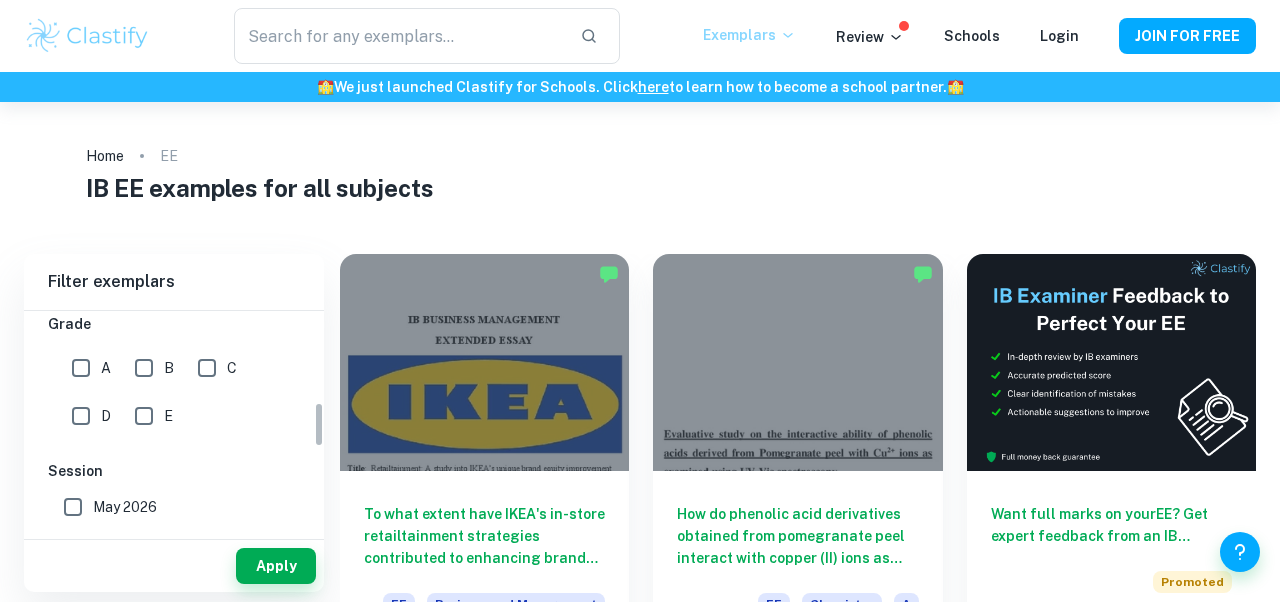 scroll, scrollTop: 445, scrollLeft: 0, axis: vertical 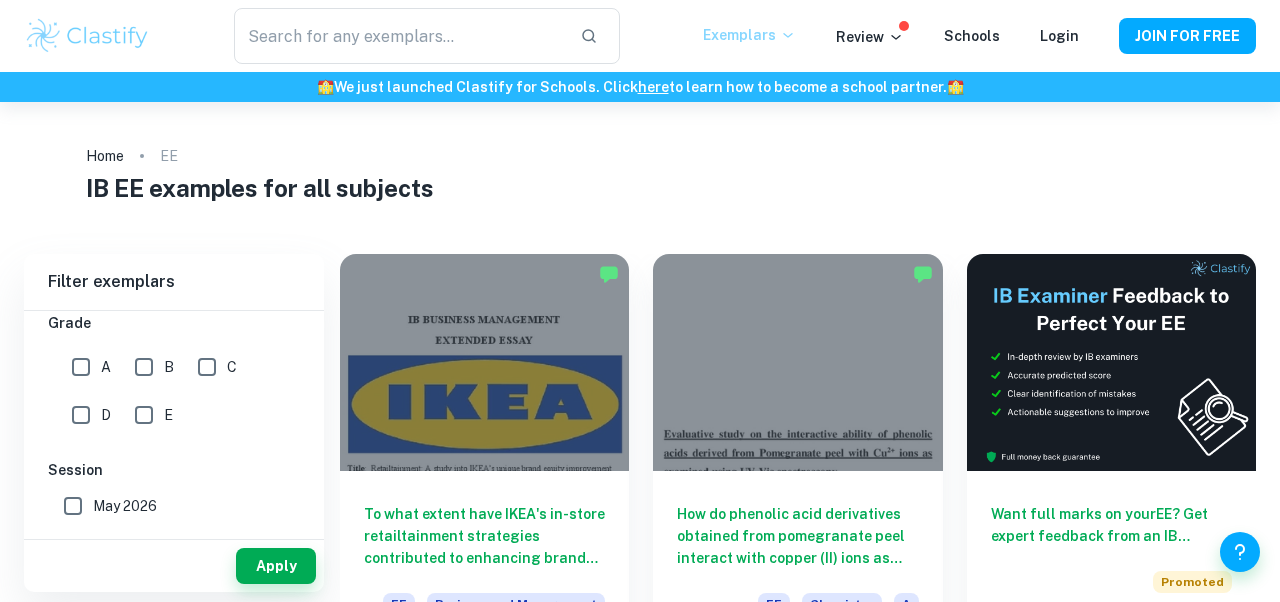 type on "Biology" 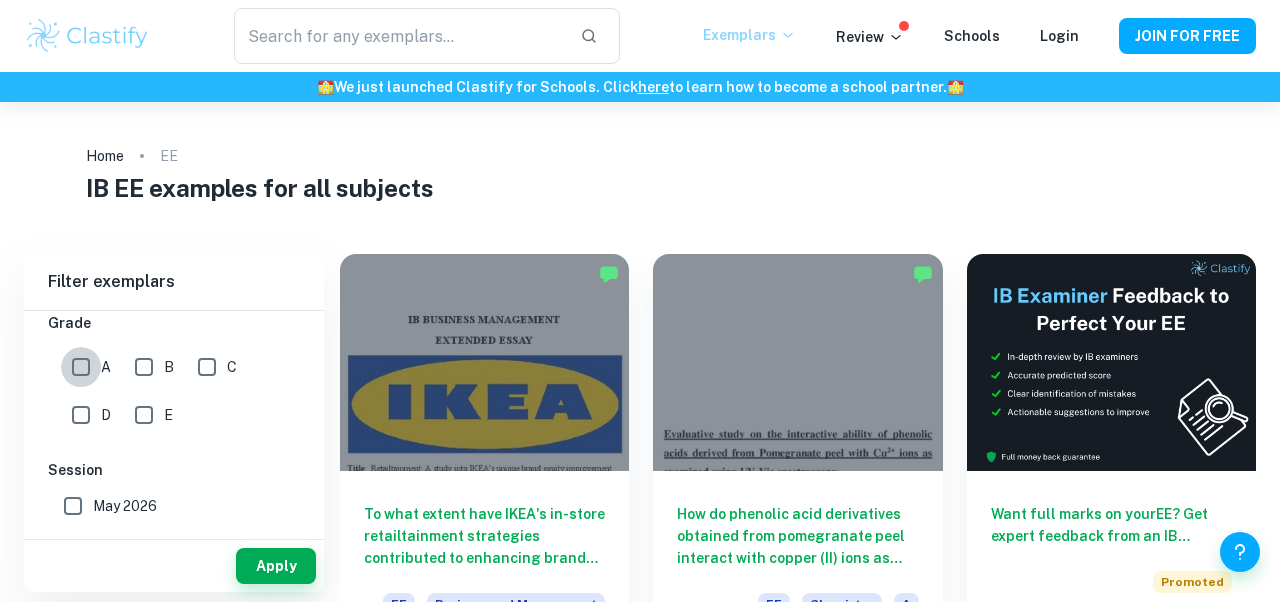 click on "A" at bounding box center [81, 367] 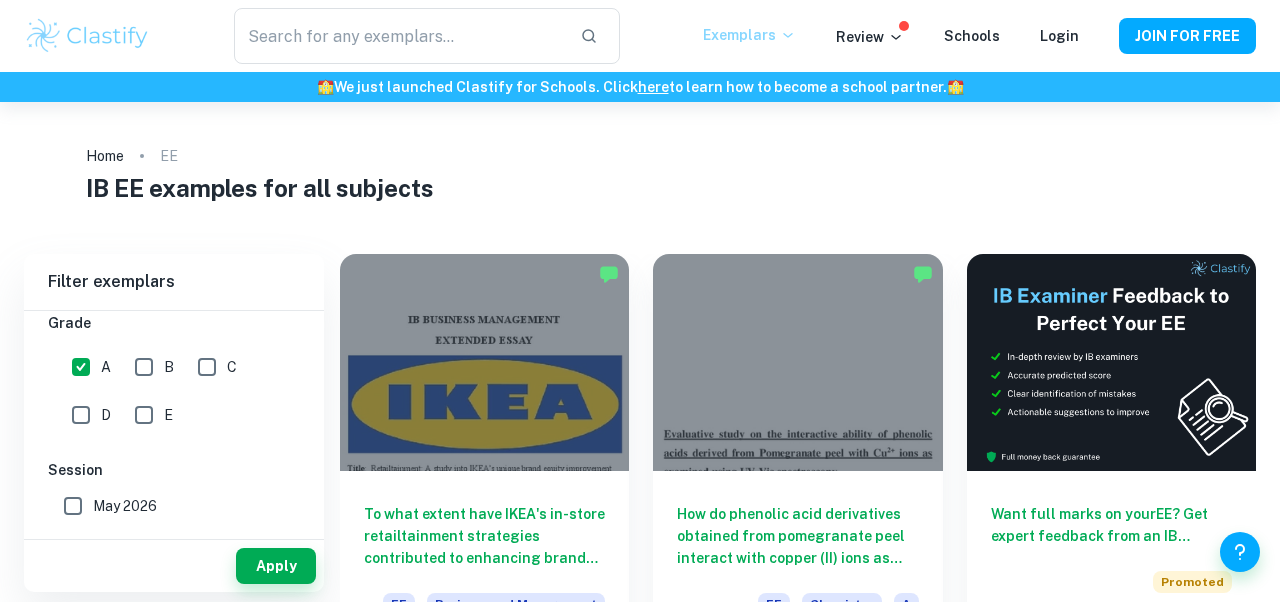 click on "D" at bounding box center (81, 415) 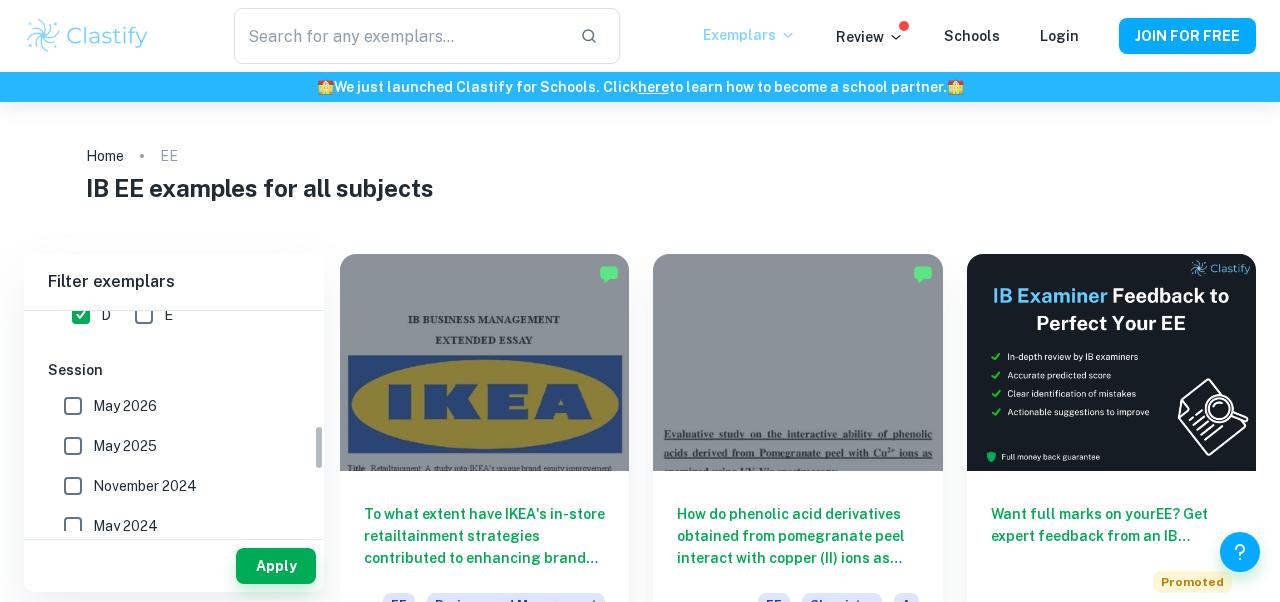 scroll, scrollTop: 561, scrollLeft: 0, axis: vertical 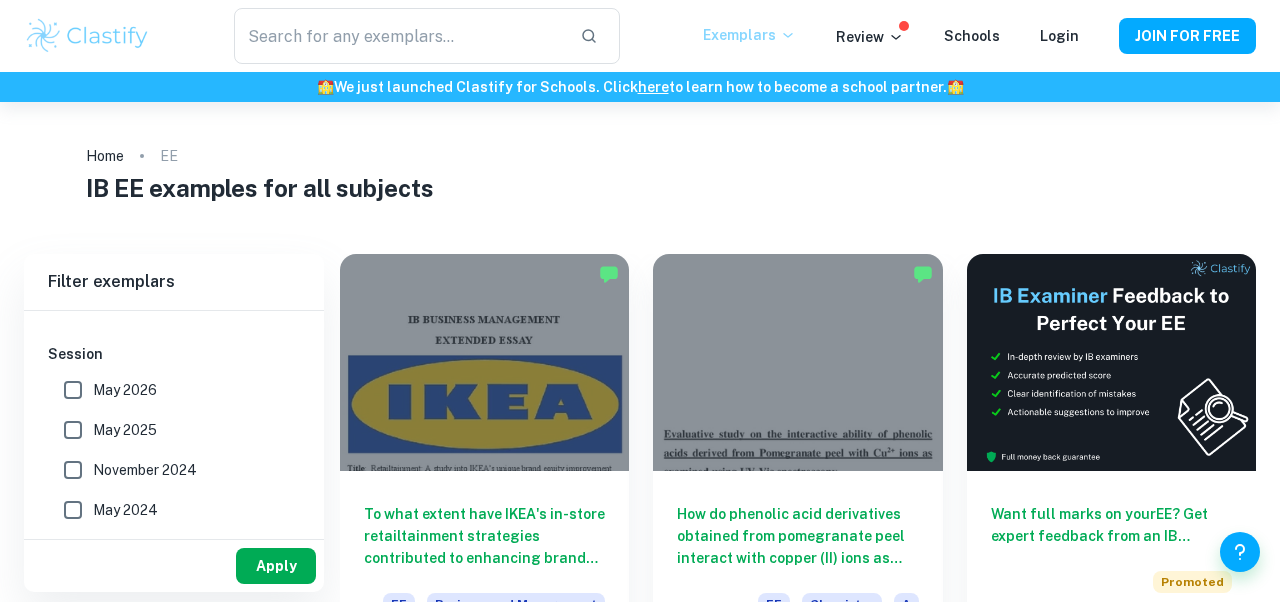 click on "Apply" at bounding box center (276, 566) 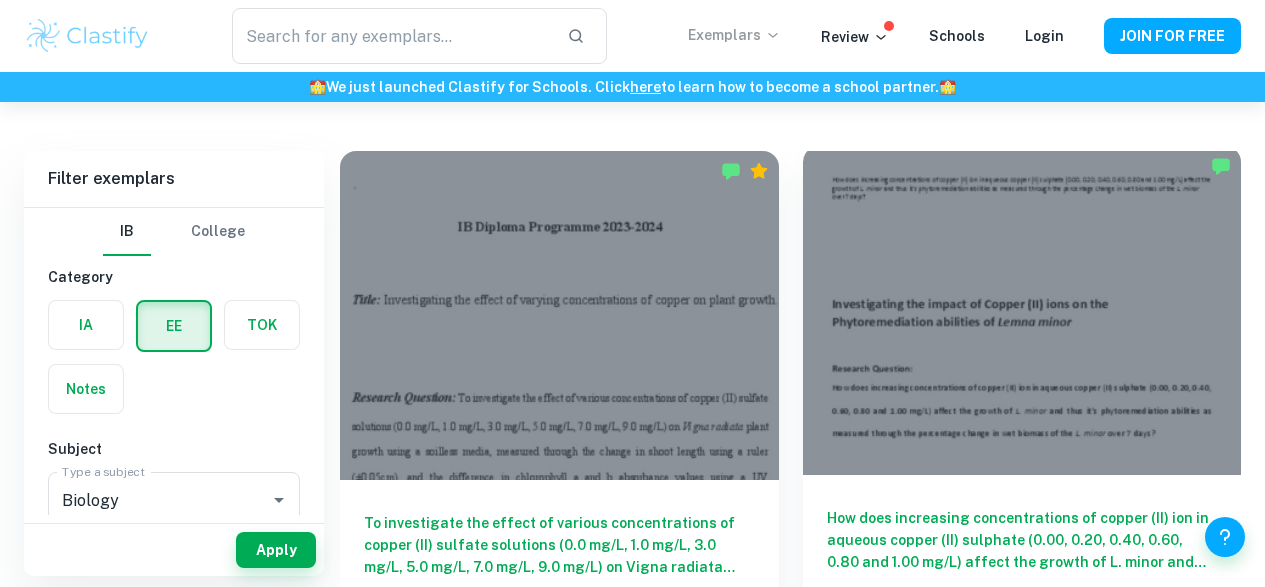 scroll, scrollTop: 101, scrollLeft: 0, axis: vertical 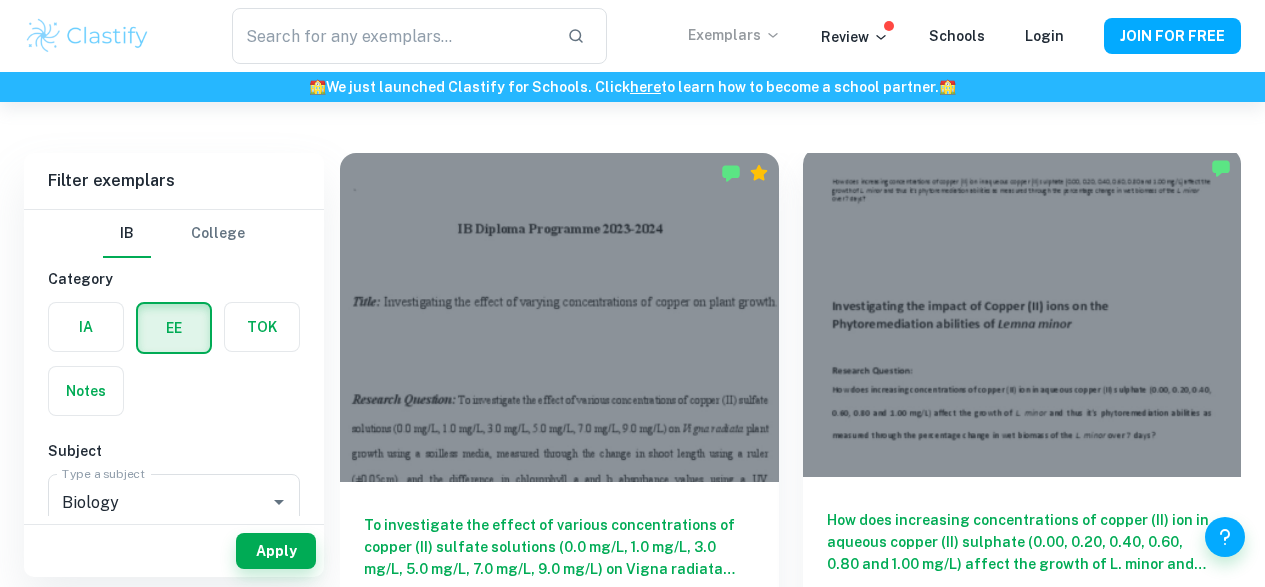 click at bounding box center (1022, 312) 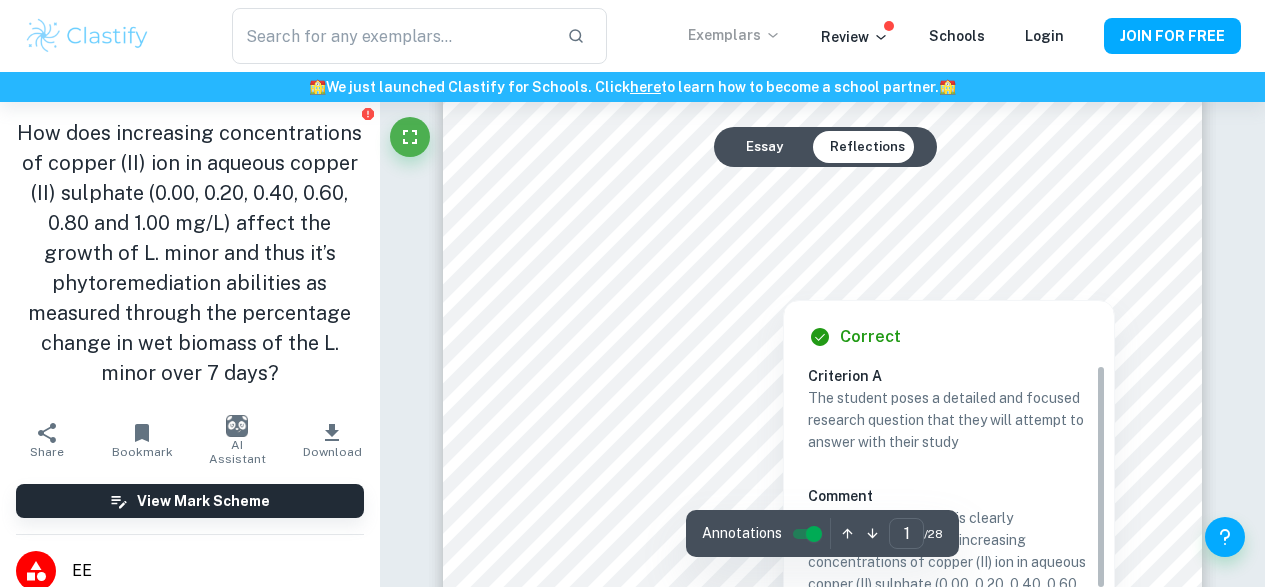 scroll, scrollTop: 236, scrollLeft: 0, axis: vertical 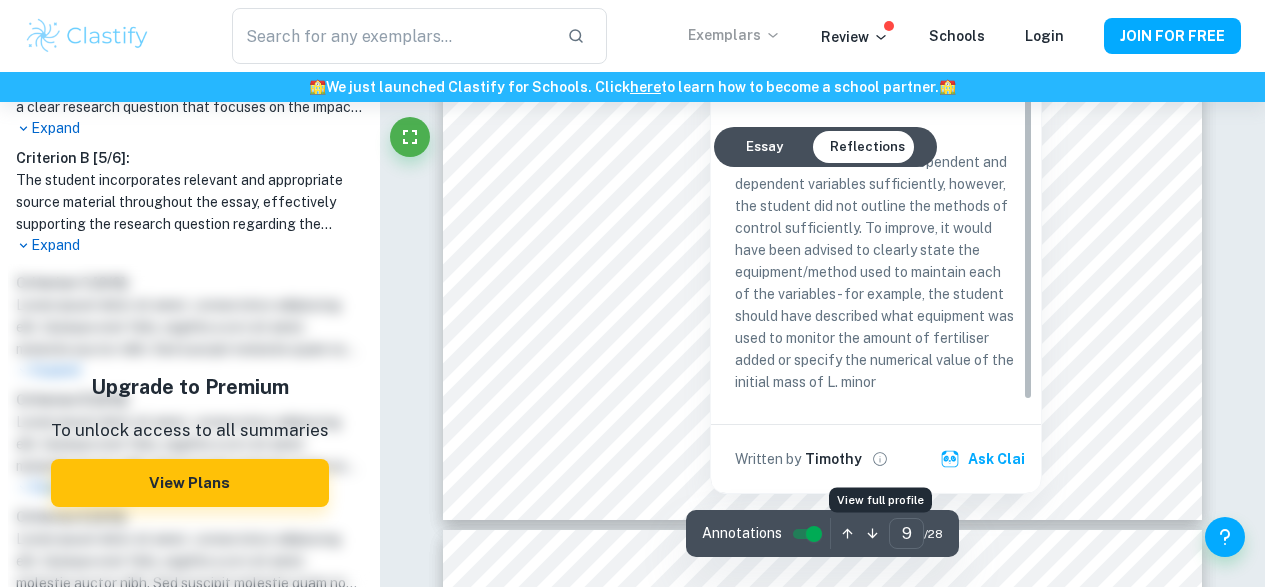 click 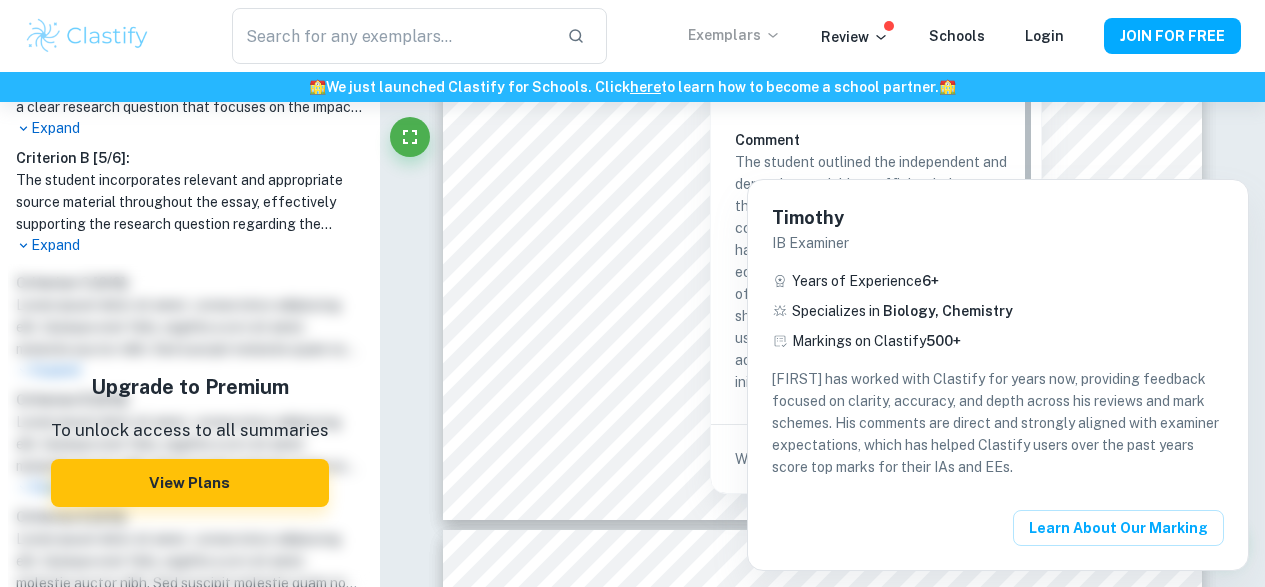 click at bounding box center (632, 293) 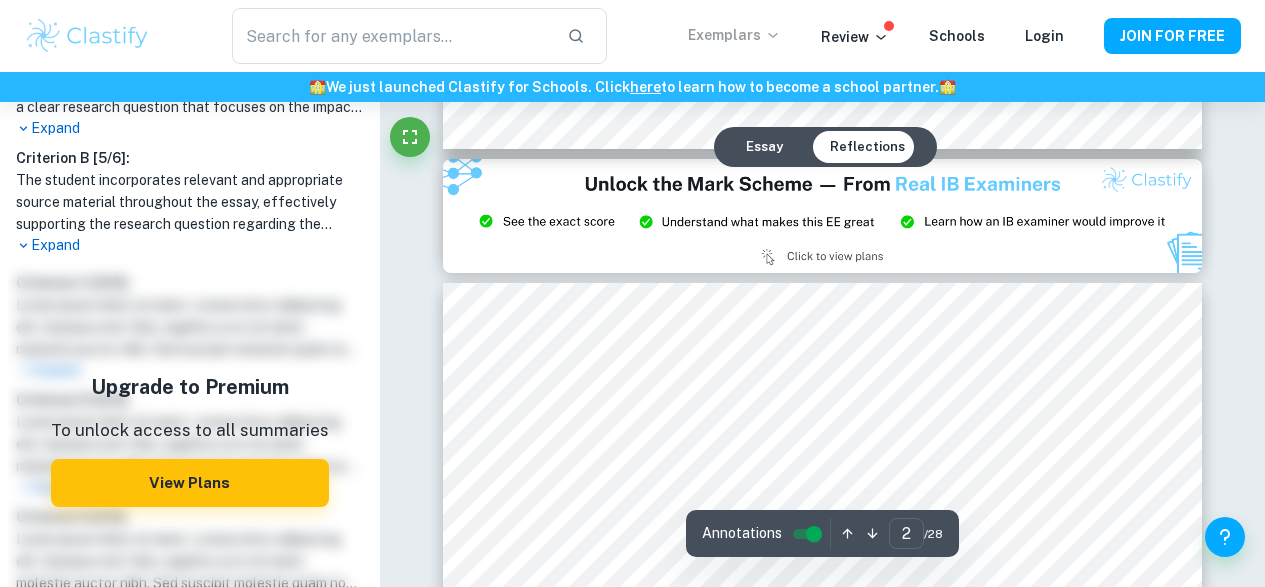 scroll, scrollTop: 1941, scrollLeft: 0, axis: vertical 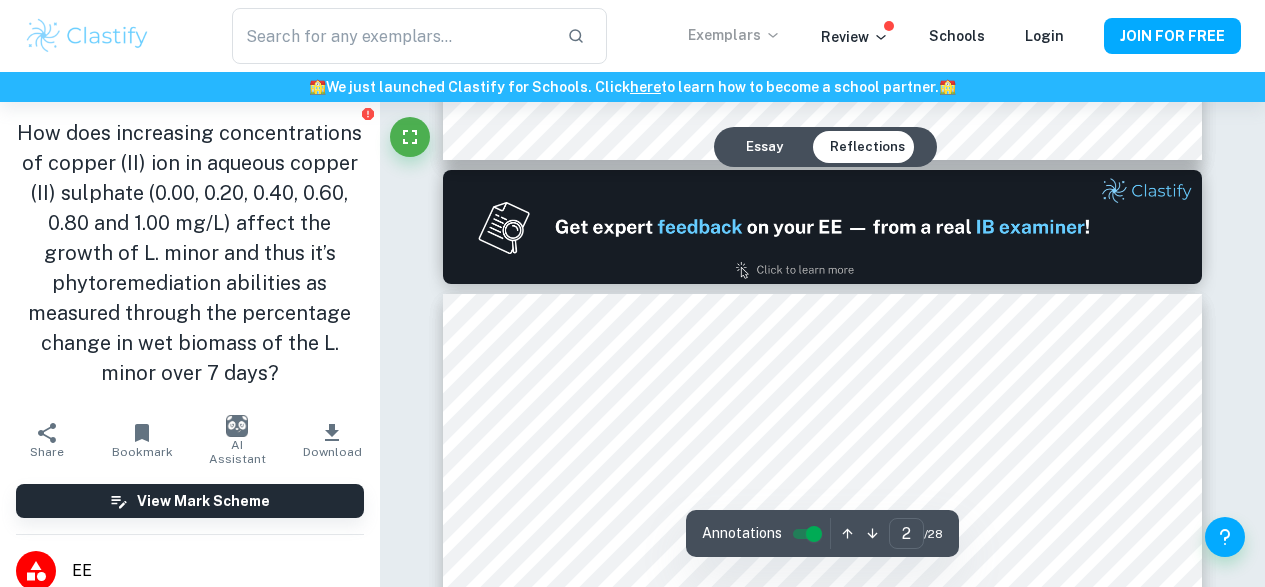 type on "1" 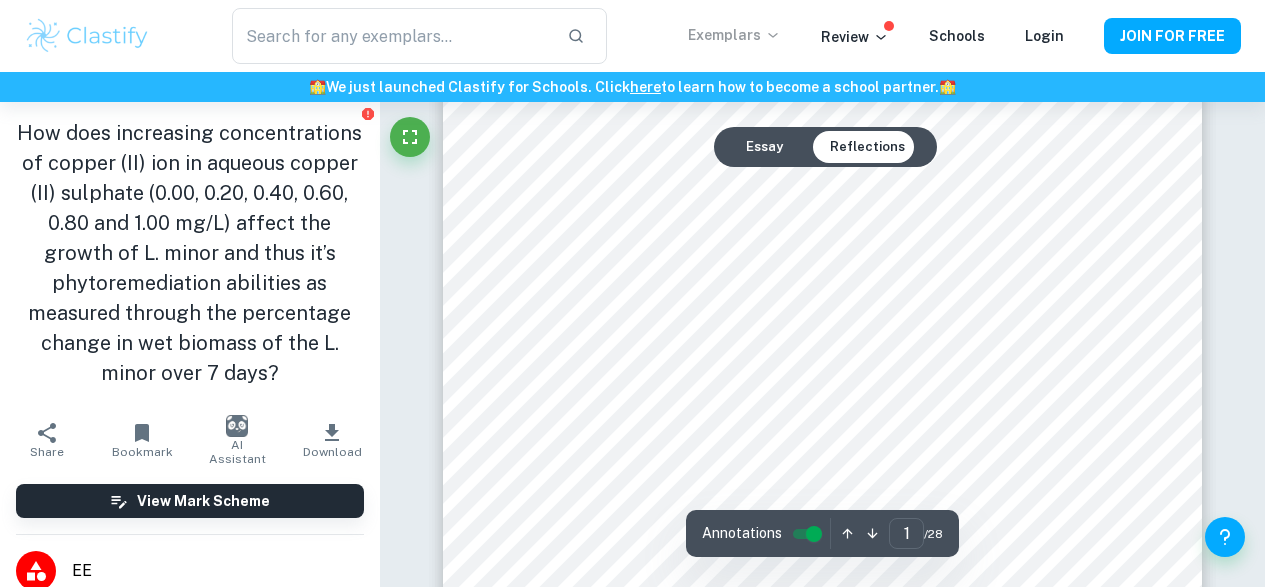 scroll, scrollTop: 0, scrollLeft: 0, axis: both 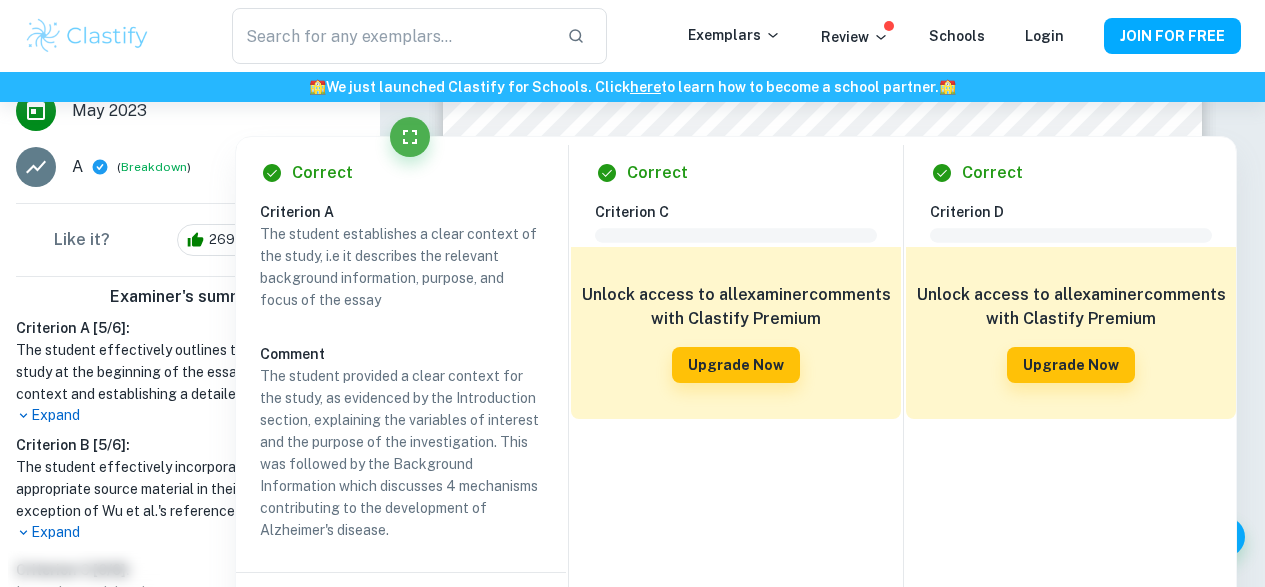 click on "Correct Criterion A The student outlines the topic of their study at the beginning of the essay, making its aim clear to the reader Comment Even if the student writes the EE topic at the start of the work, the title must be refined for the essay's context. To improve, the student should have included the term "correlation" in the title. Written by [FIRST] [LAST]. Ask Clai Correct Criterion A The student establishes a clear context of the study, i.e it describes the relevant background information, purpose, and focus of the essay Comment The student provided a clear context for the study, as evidenced by the Introduction section, explaining the variables of interest and the purpose of the investigation. This was followed by the  Background Information which discusses 4 mechanisms contributing to the development of Alzheimer's disease. Written by [FIRST] [LAST]. Ask Clai Correct Criterion D Comment Unlock access to all  examiner  comments with Clastify Premium Upgrade Now   Correct Criterion A Comment Written by [FIRST] [LAST]." at bounding box center (823, 8840) 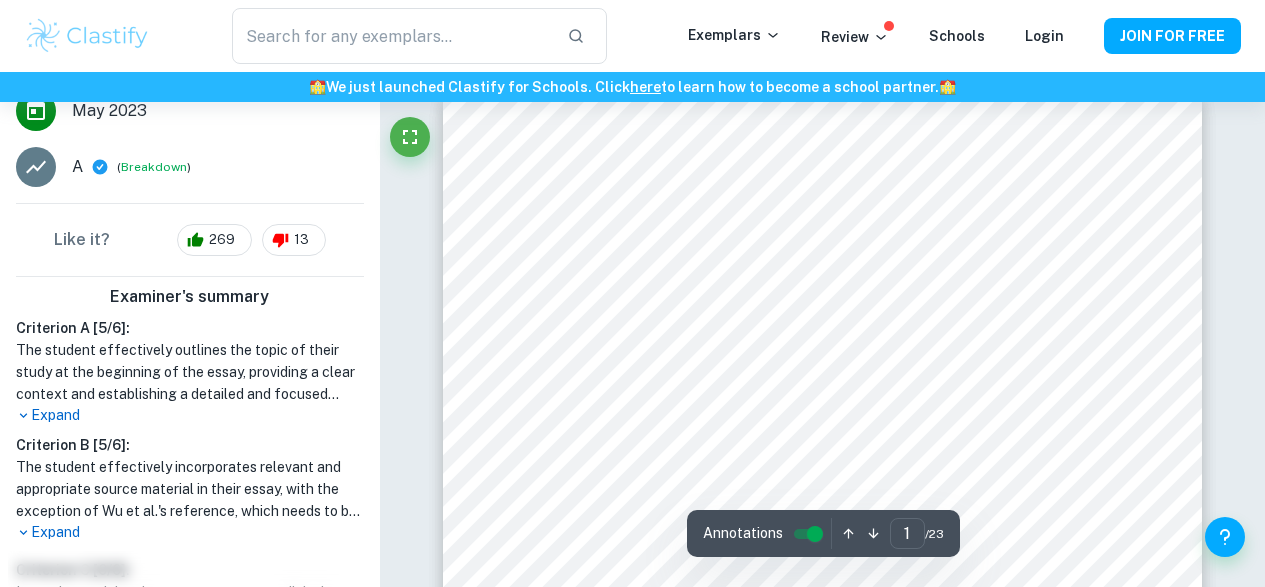 scroll, scrollTop: 0, scrollLeft: 0, axis: both 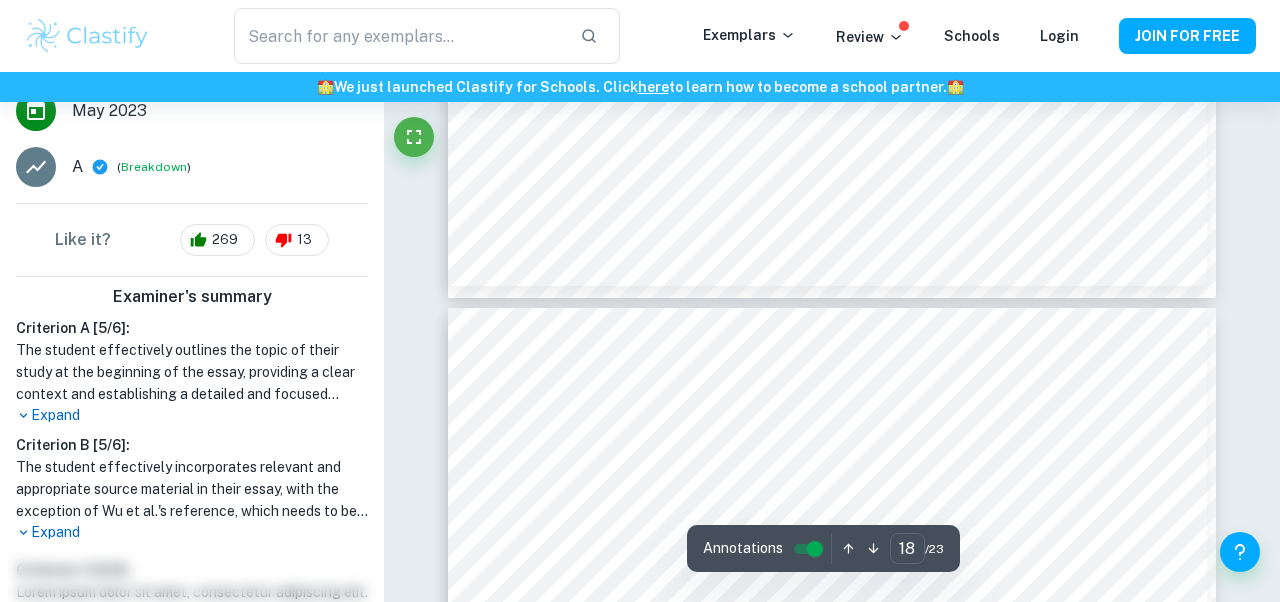 type on "19" 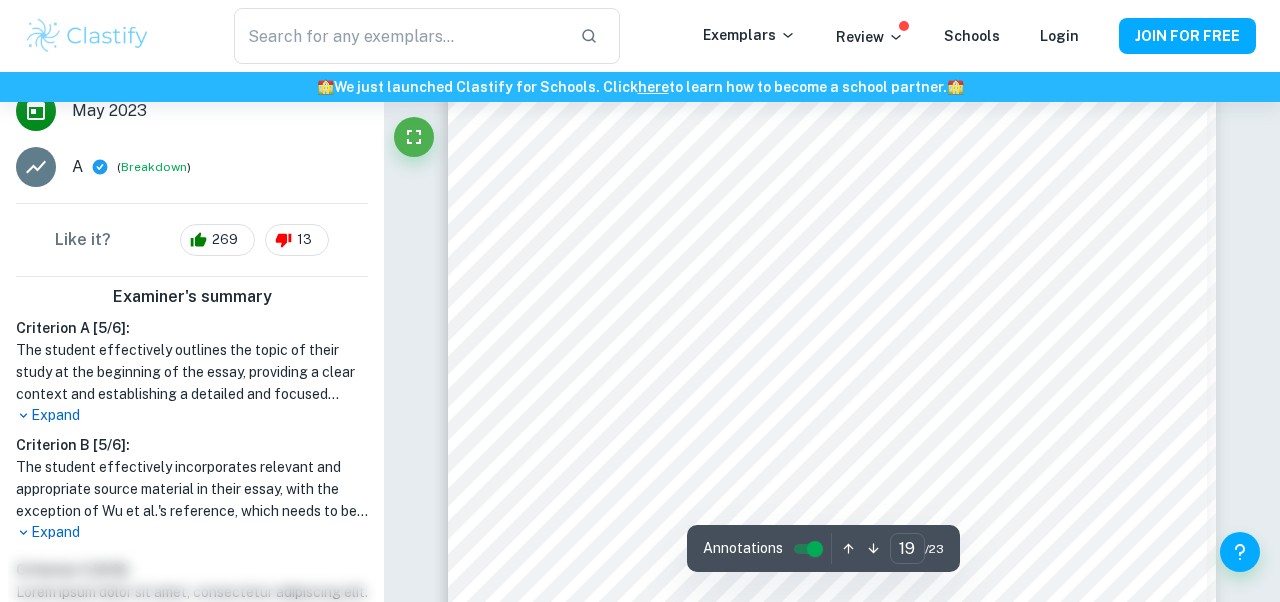 scroll, scrollTop: 20422, scrollLeft: 0, axis: vertical 